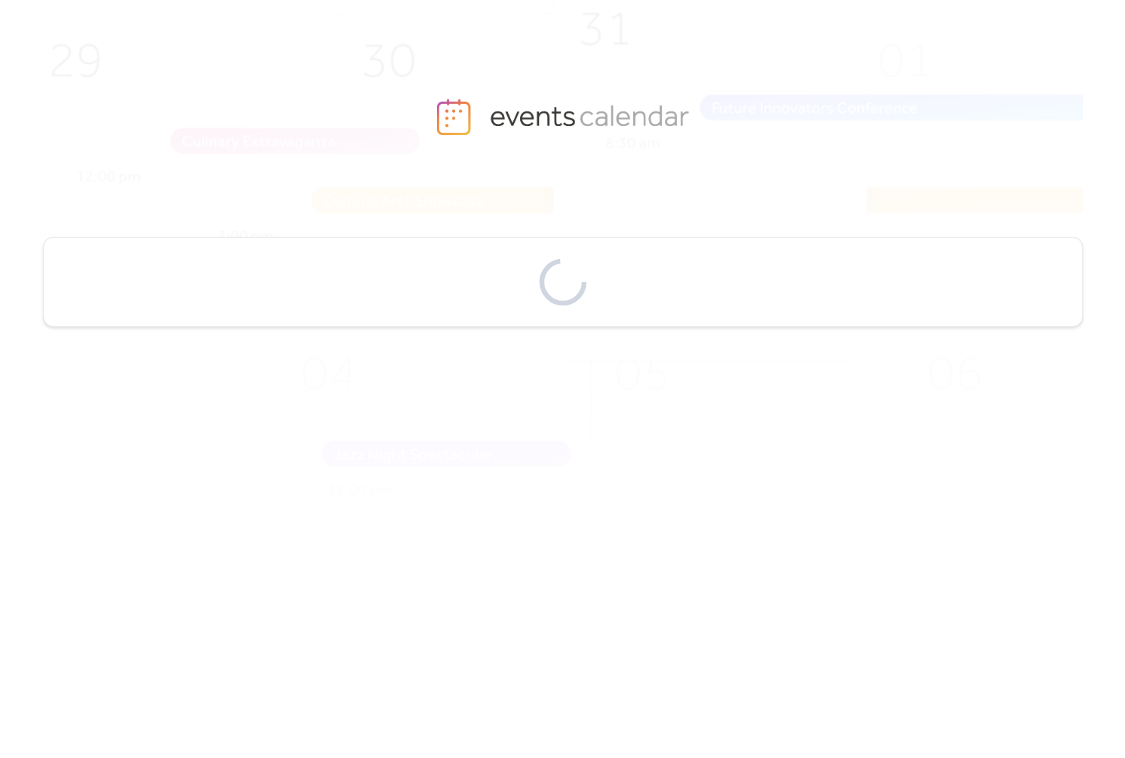 scroll, scrollTop: 0, scrollLeft: 0, axis: both 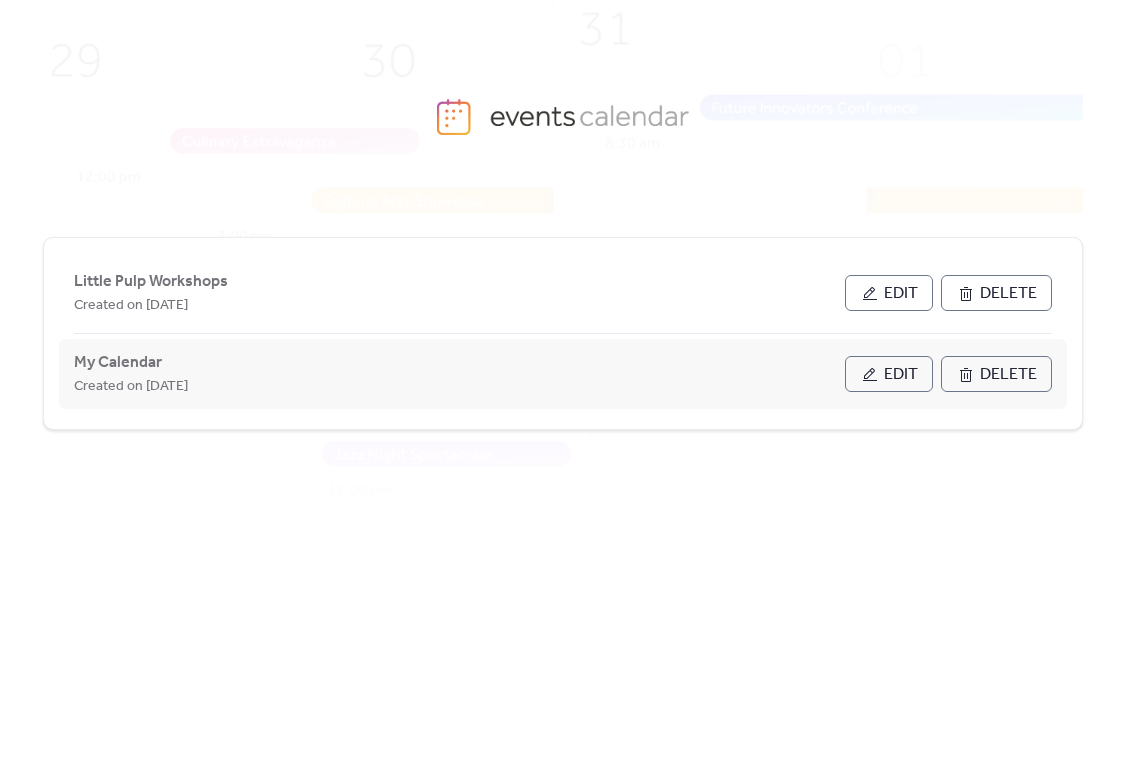 click on "Edit" at bounding box center [889, 374] 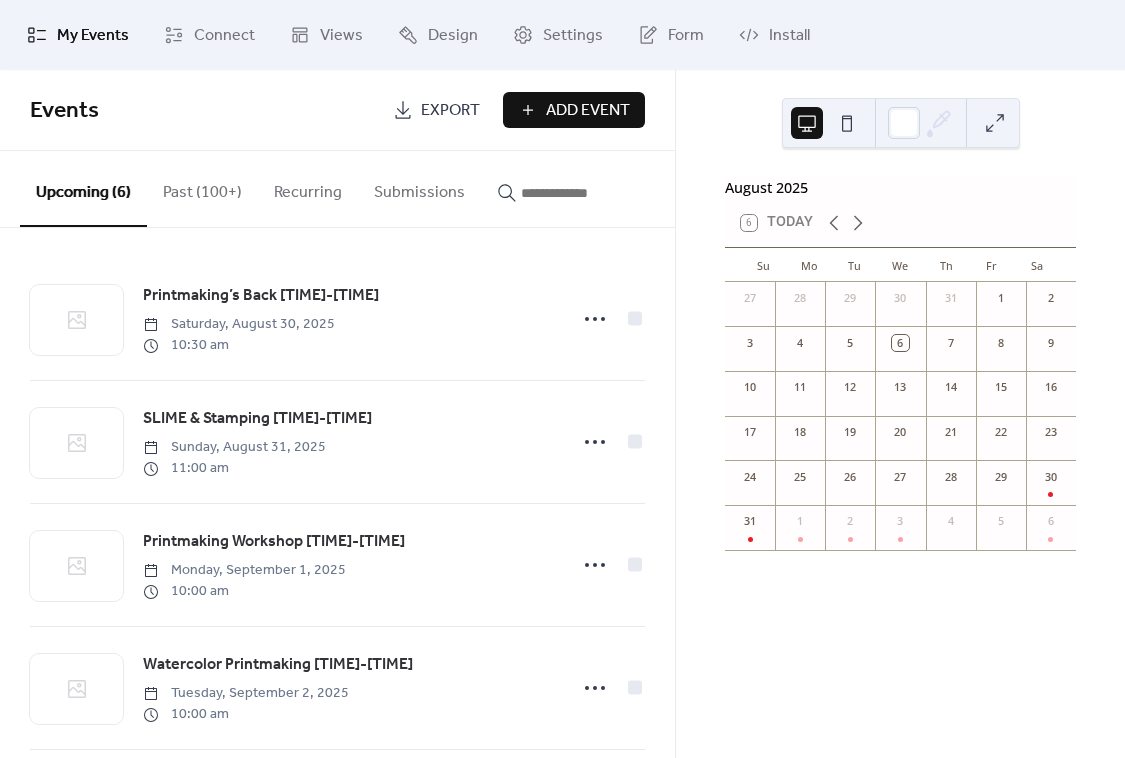 click on "Past (100+)" at bounding box center [202, 188] 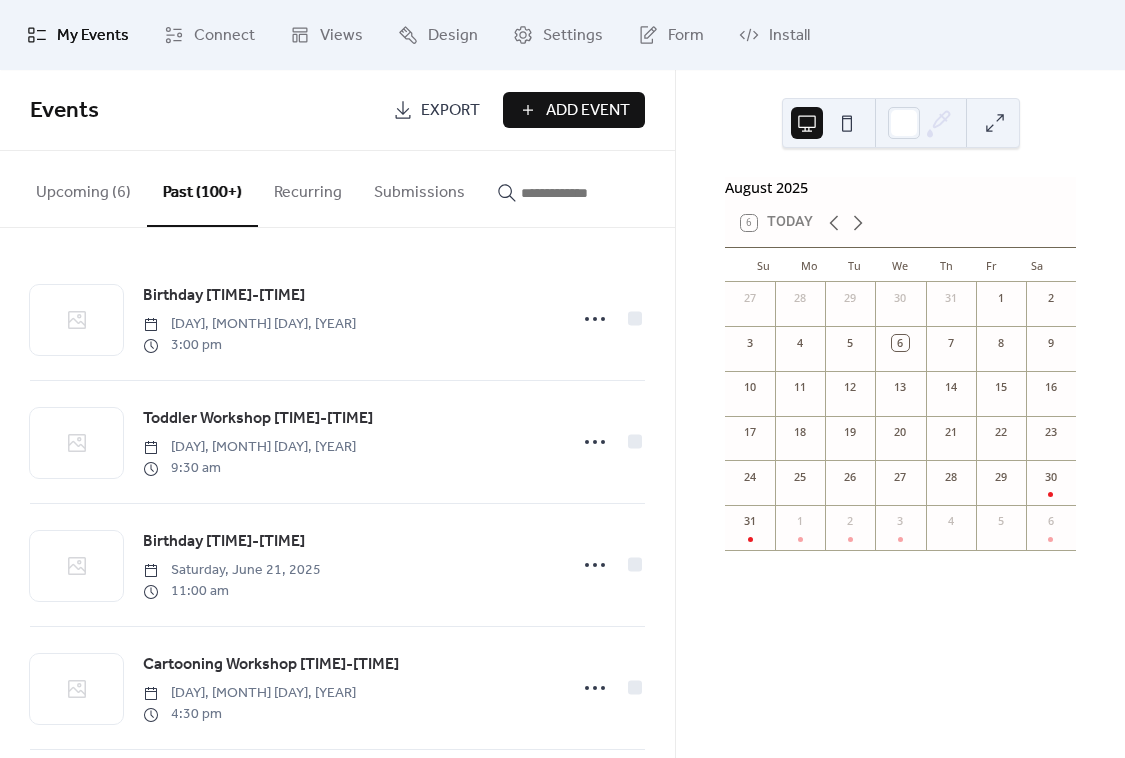 click at bounding box center (507, 192) 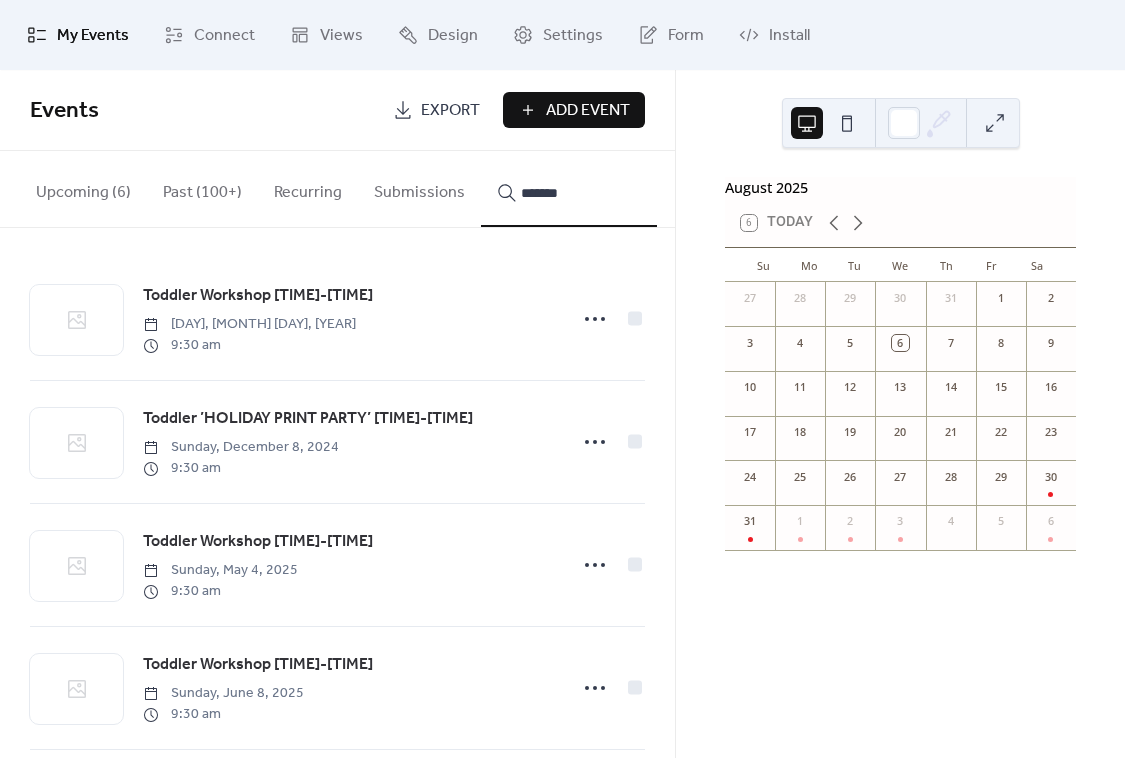 type on "*******" 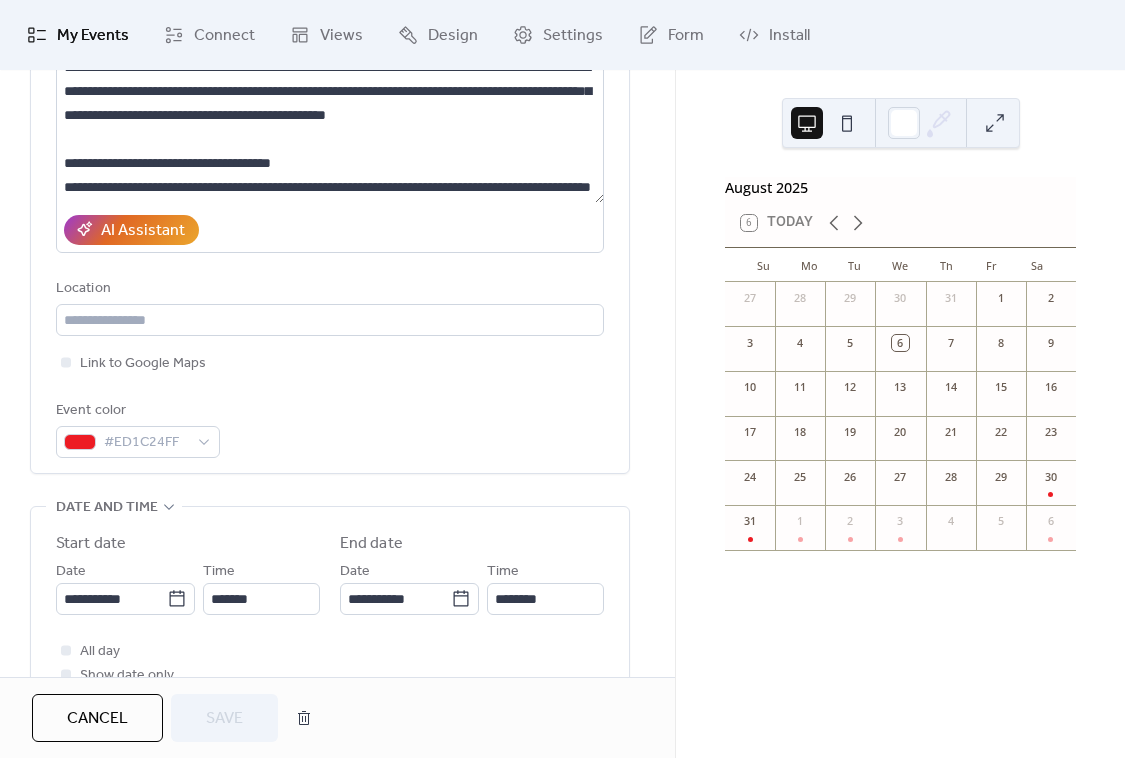 scroll, scrollTop: 272, scrollLeft: 0, axis: vertical 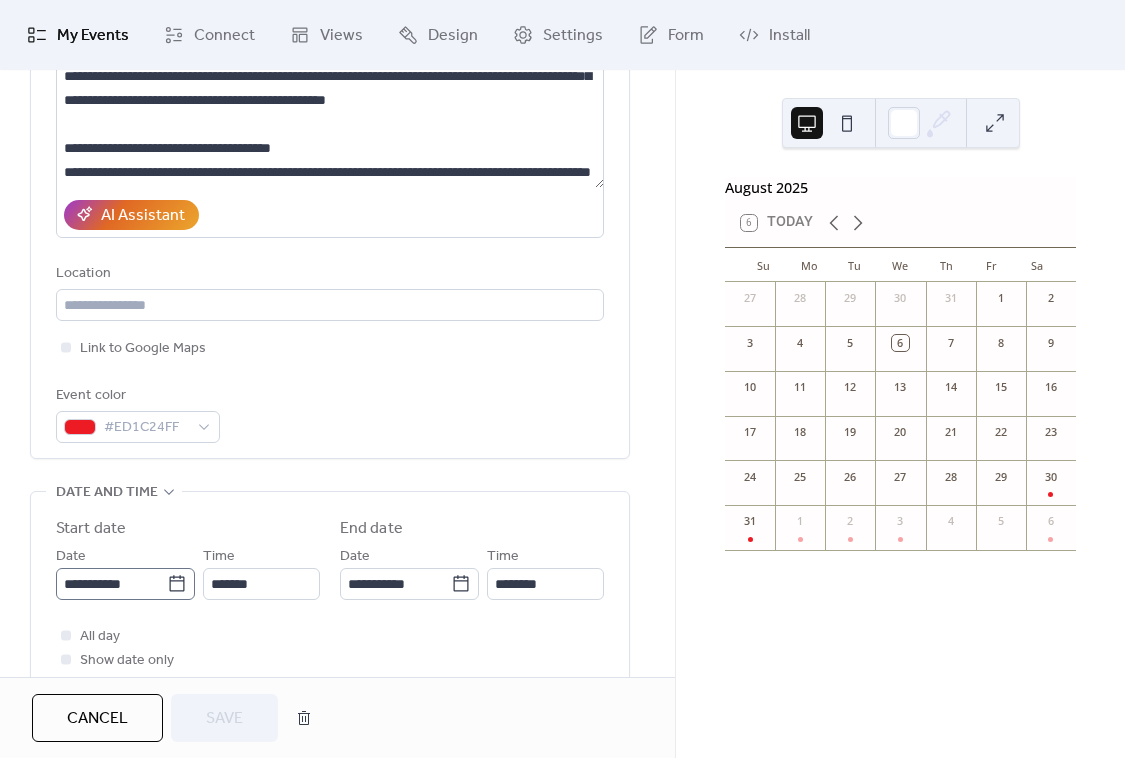 click 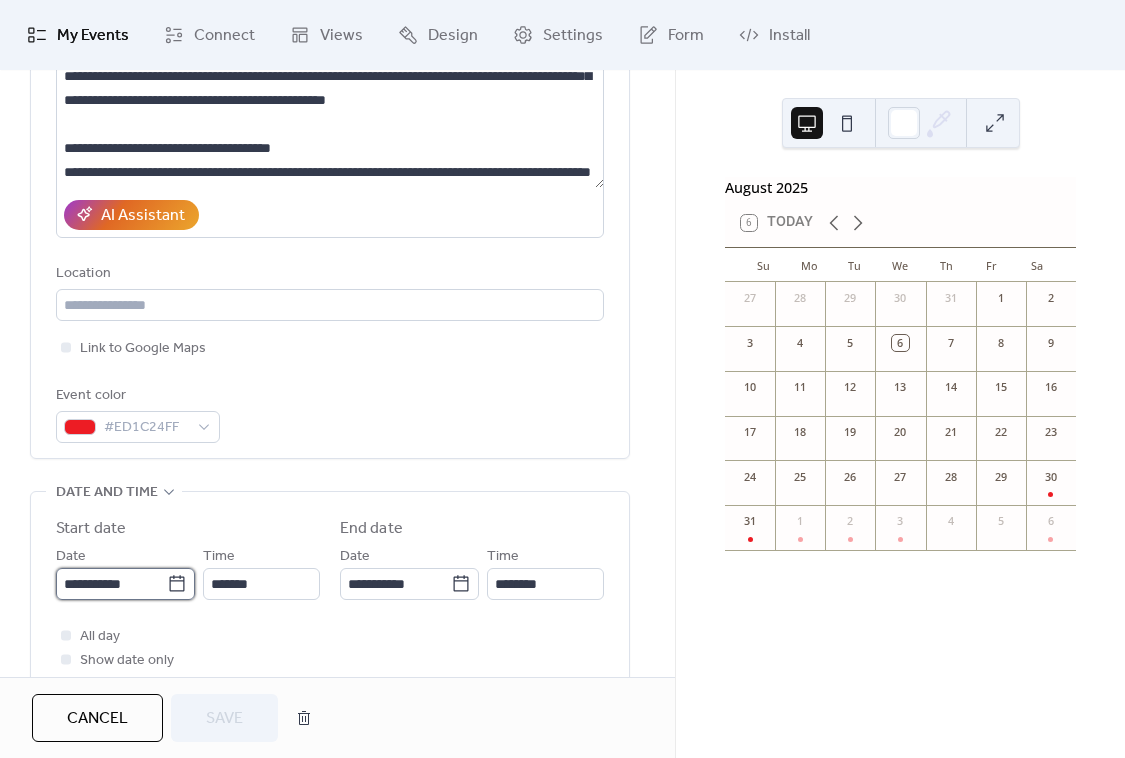 click on "**********" at bounding box center [111, 584] 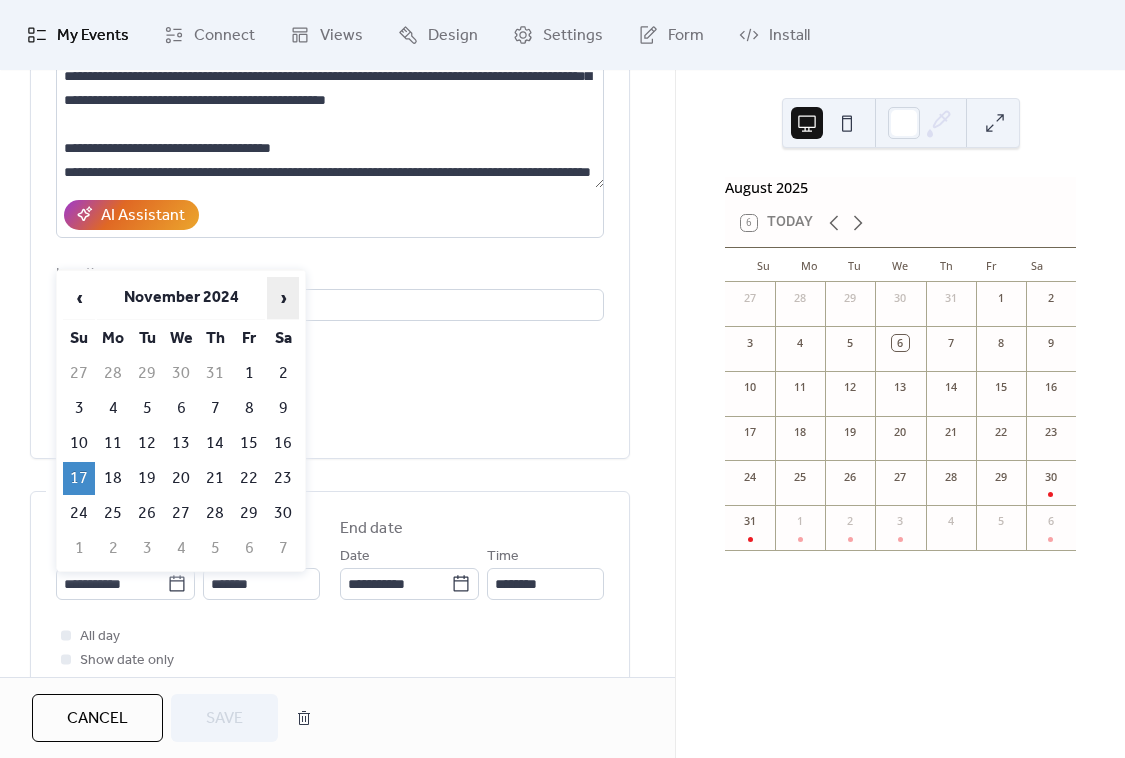 click on "›" at bounding box center [283, 298] 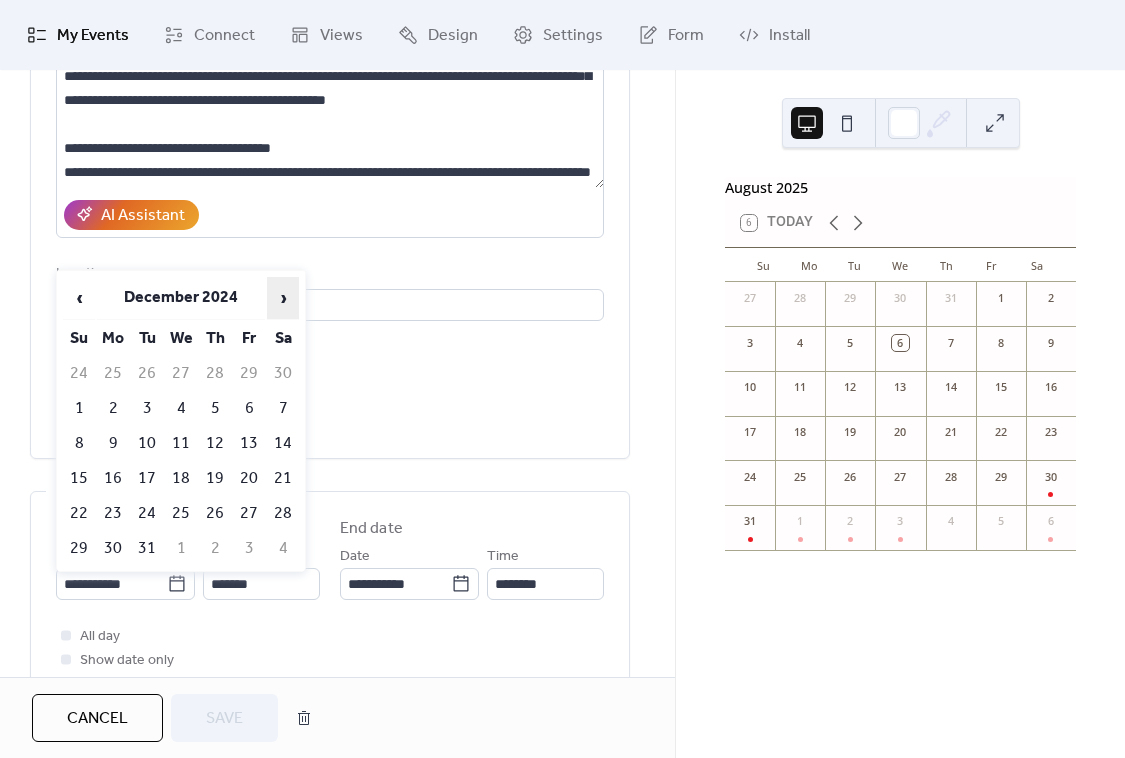 click on "›" at bounding box center [283, 298] 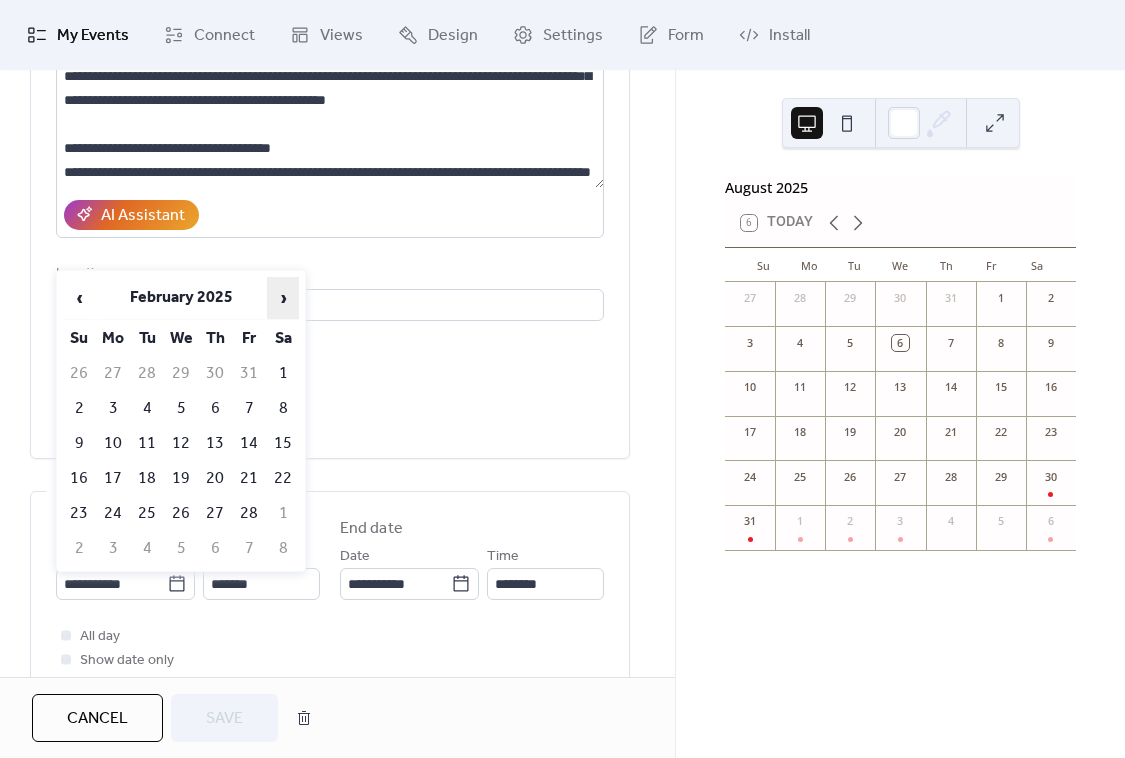 click on "›" at bounding box center (283, 298) 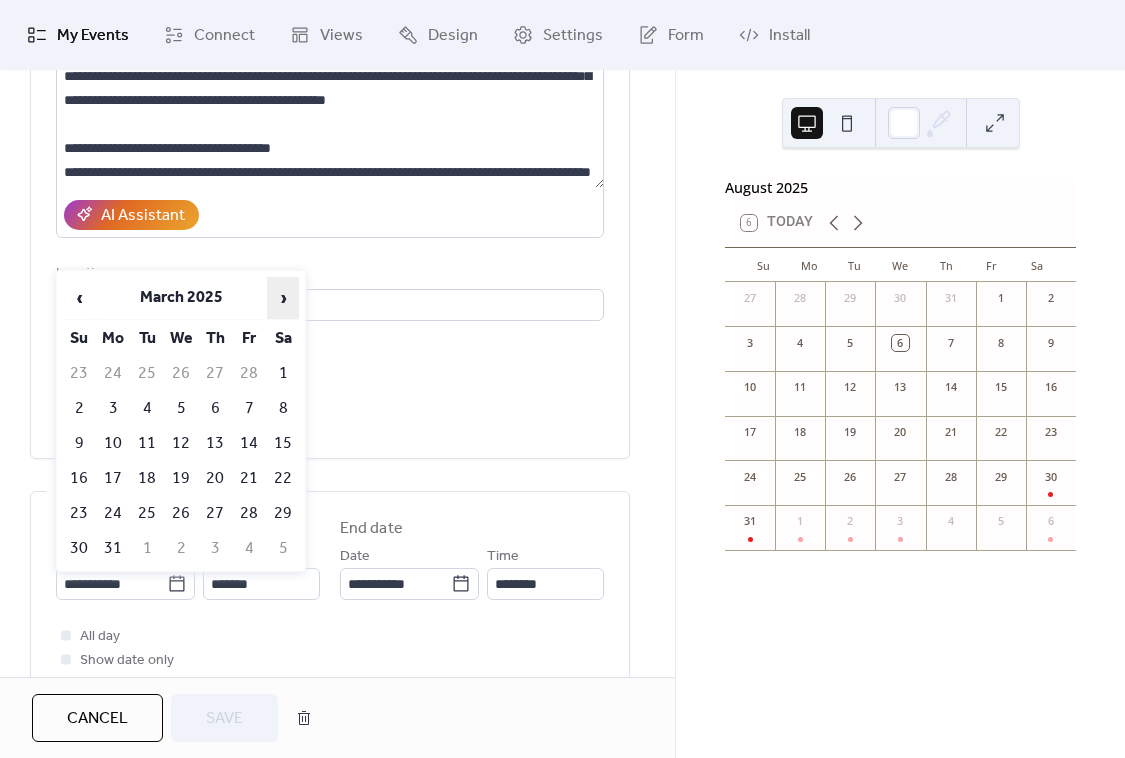 click on "›" at bounding box center (283, 298) 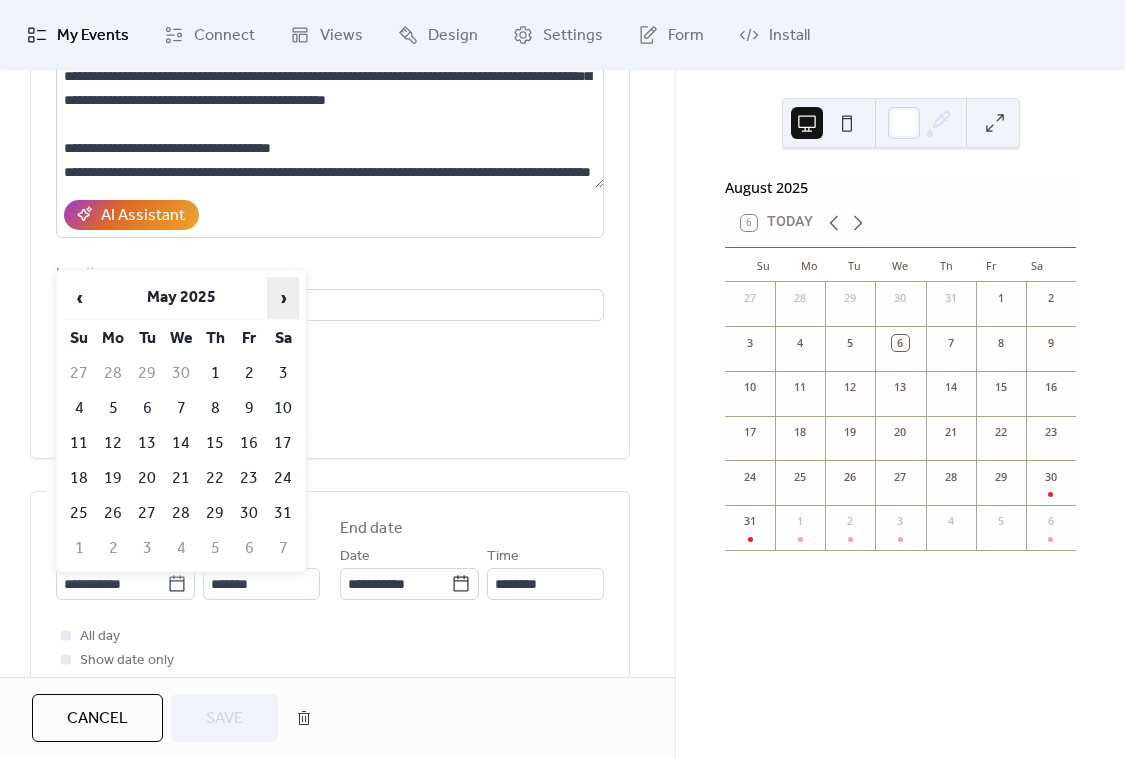click on "›" at bounding box center [283, 298] 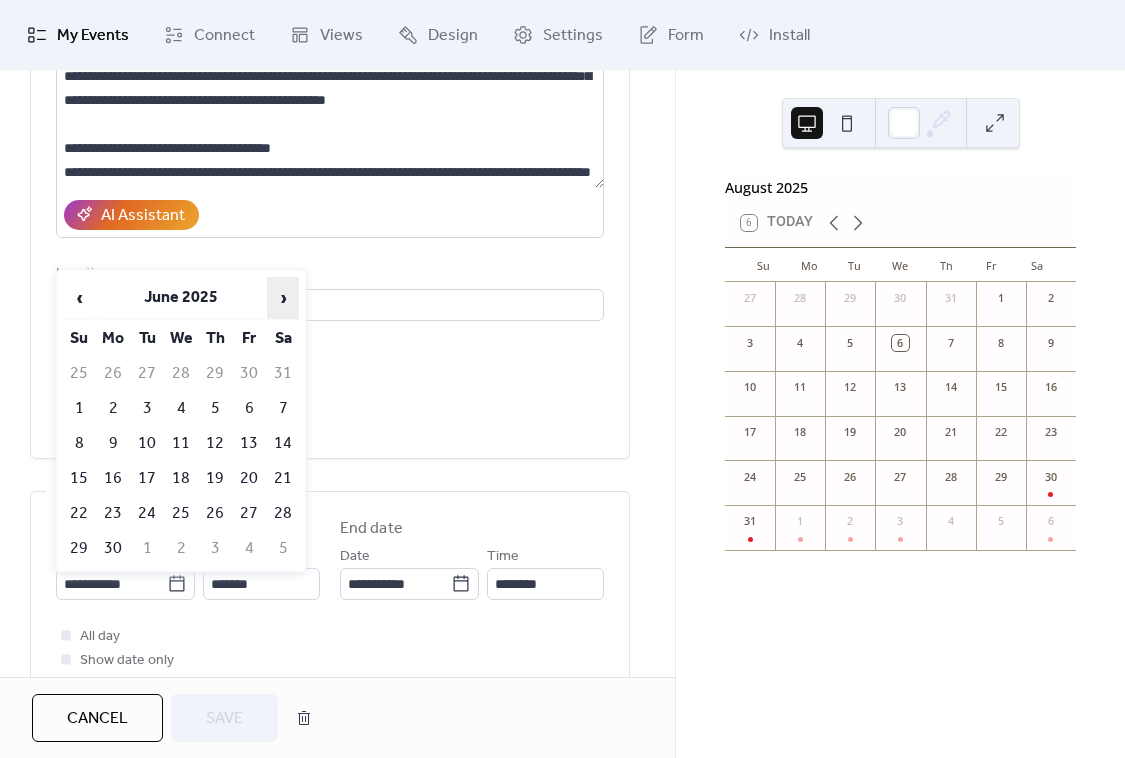 click on "›" at bounding box center [283, 298] 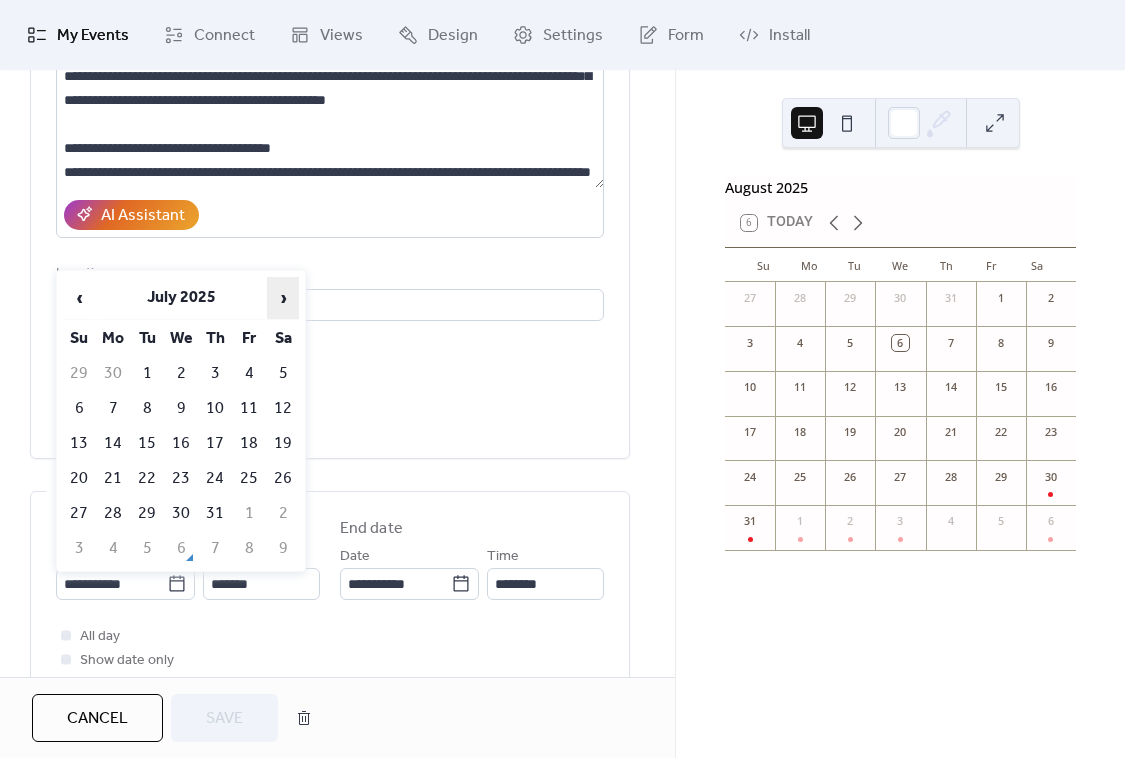 click on "›" at bounding box center [283, 298] 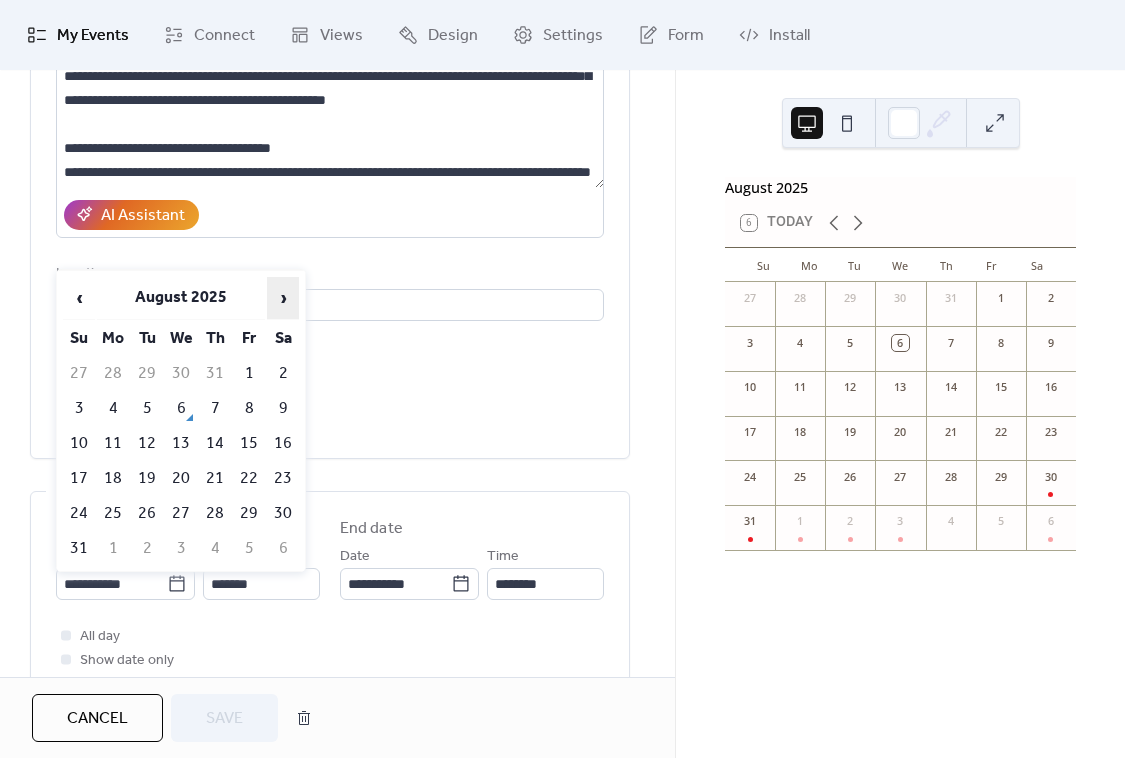 click on "›" at bounding box center (283, 298) 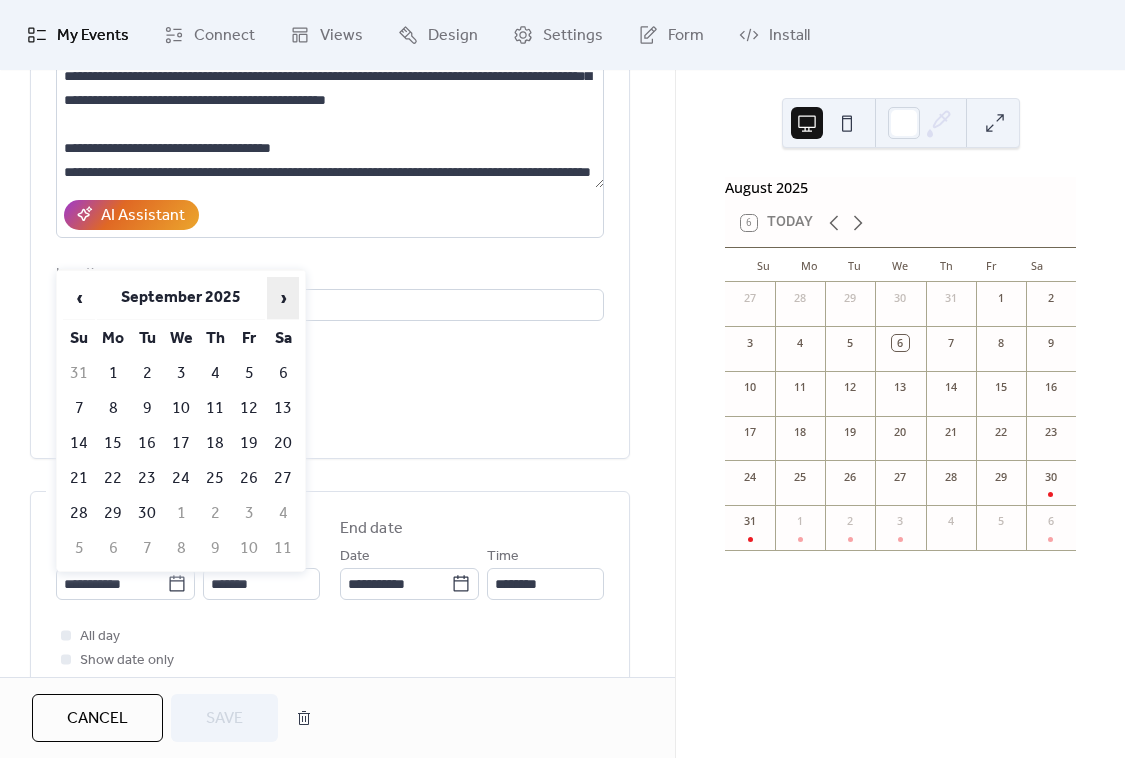 click on "›" at bounding box center [283, 298] 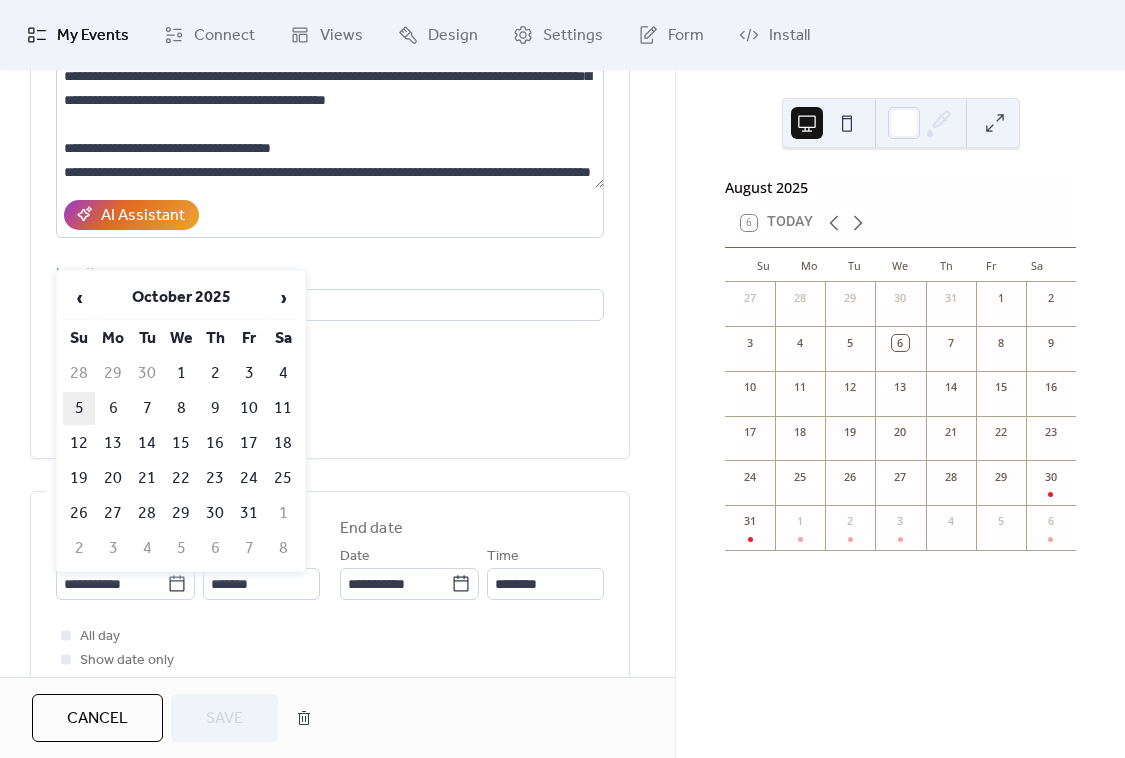 click on "5" at bounding box center [79, 408] 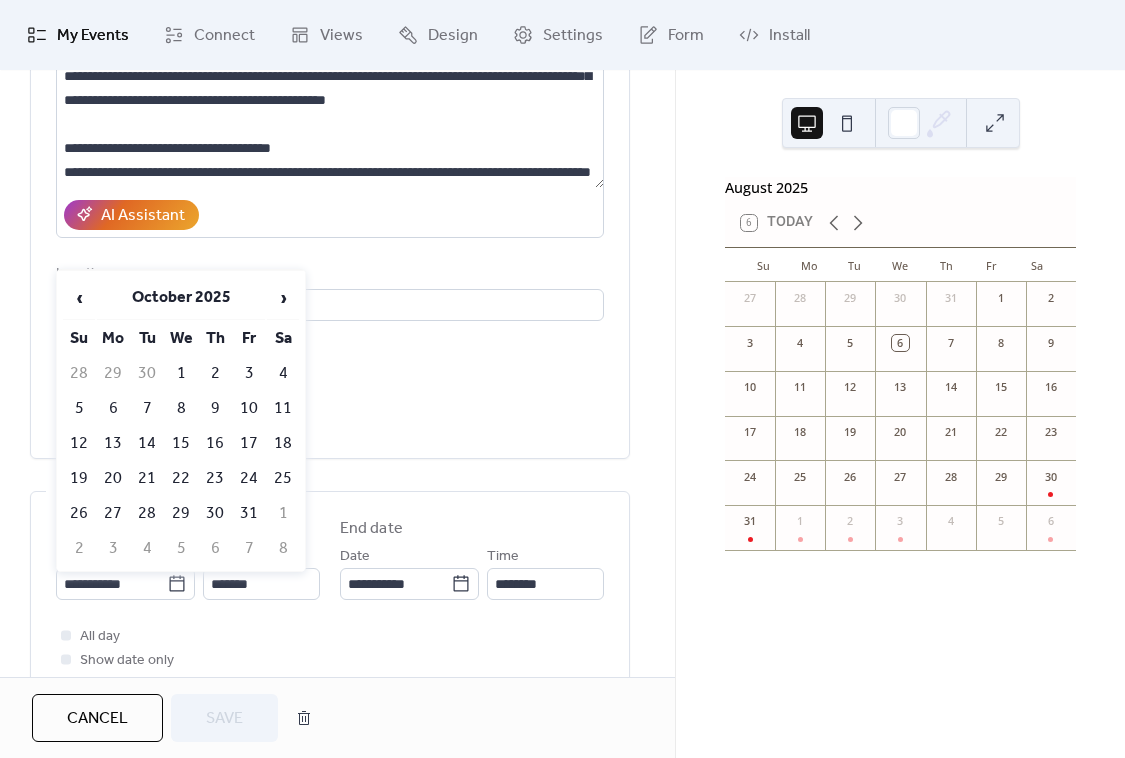 type on "**********" 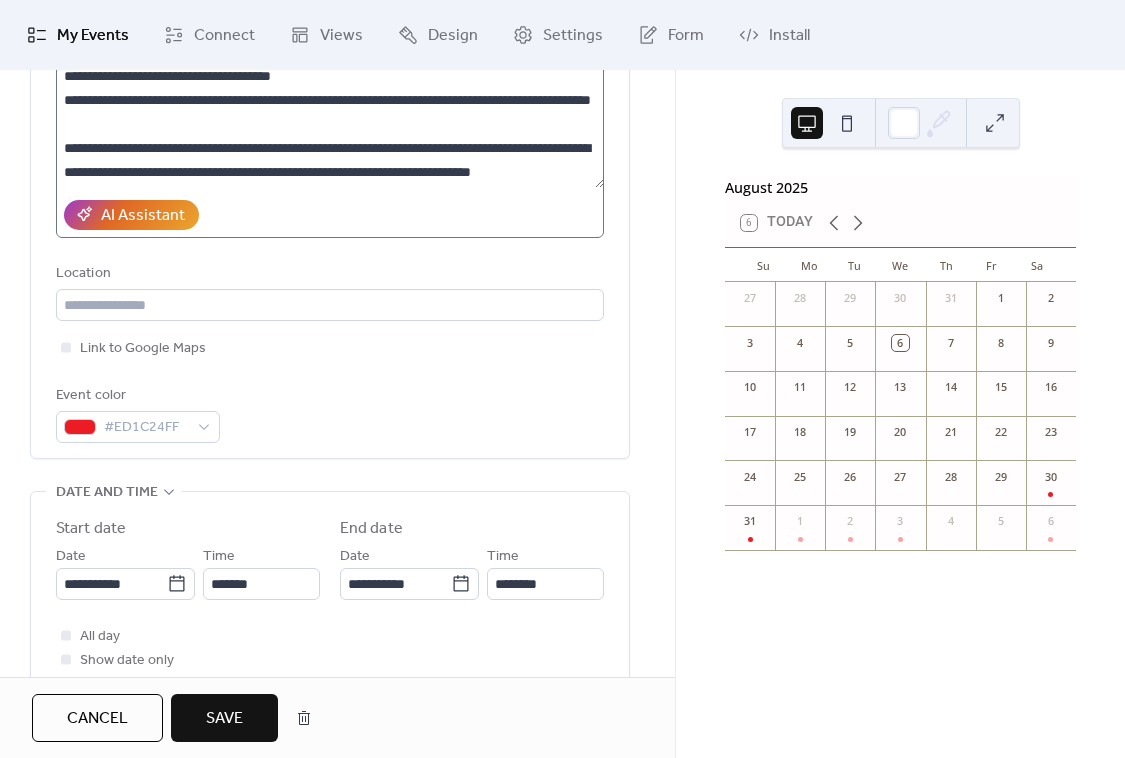 scroll, scrollTop: 166, scrollLeft: 0, axis: vertical 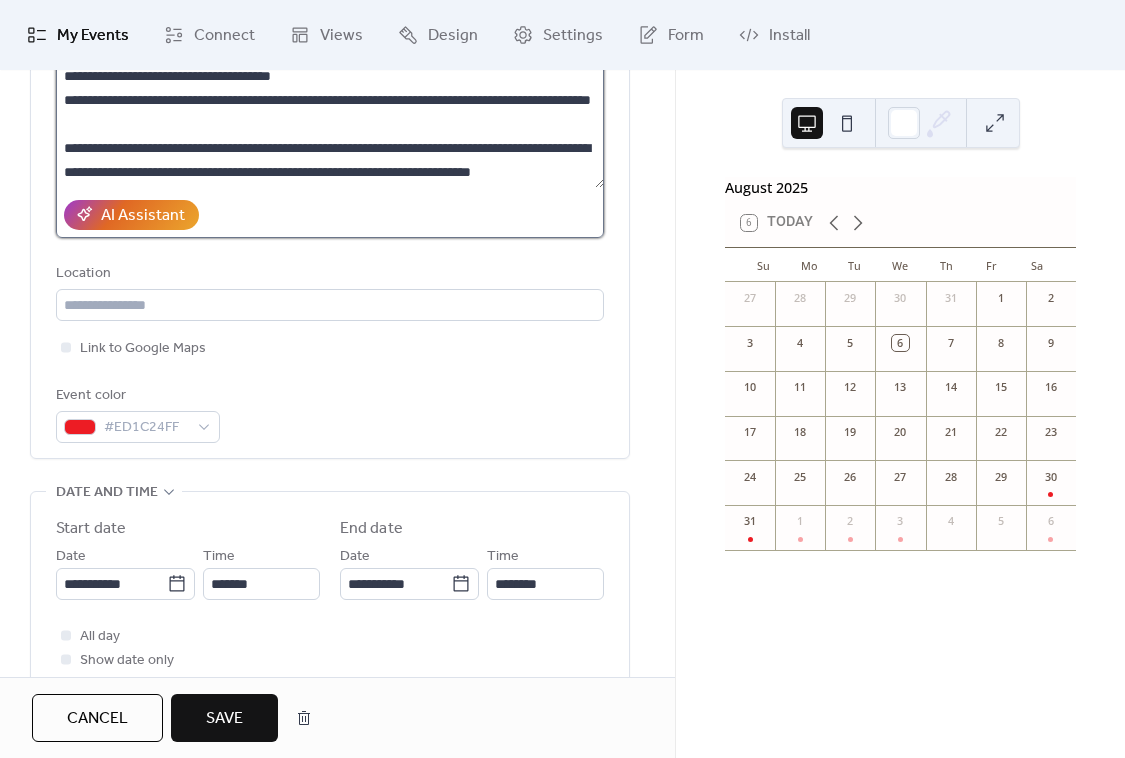 click on "**********" at bounding box center [330, 112] 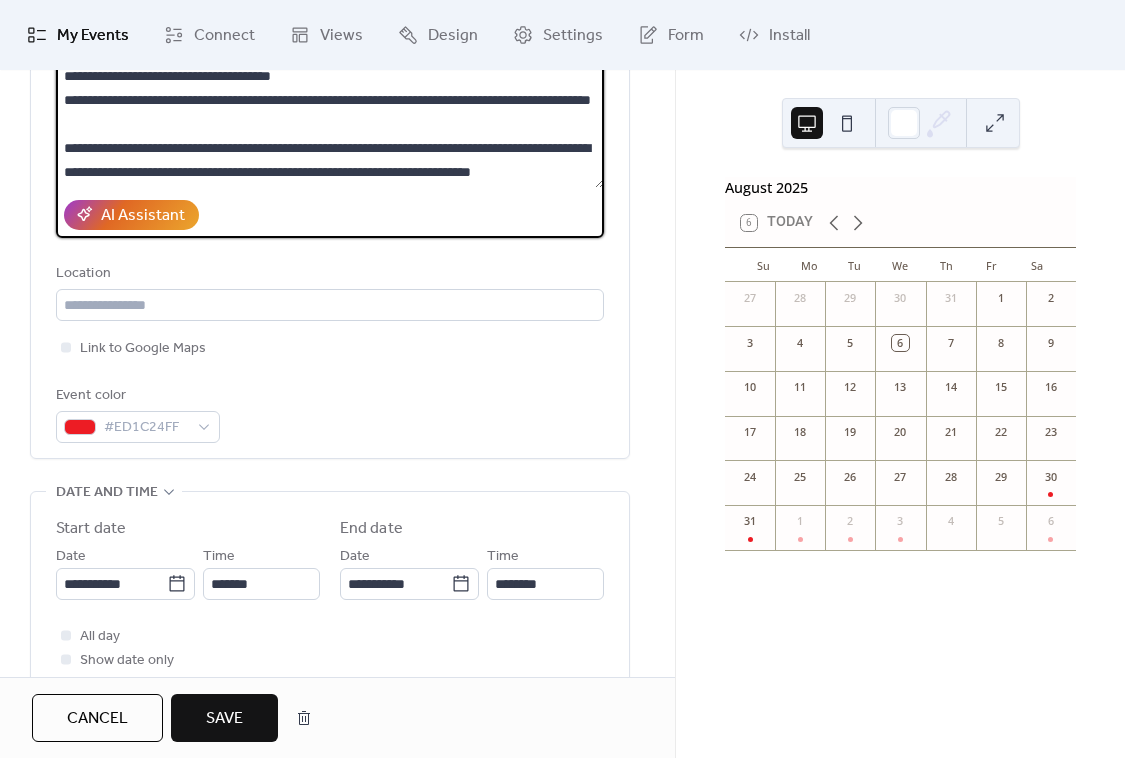 drag, startPoint x: 110, startPoint y: 127, endPoint x: 121, endPoint y: 143, distance: 19.416489 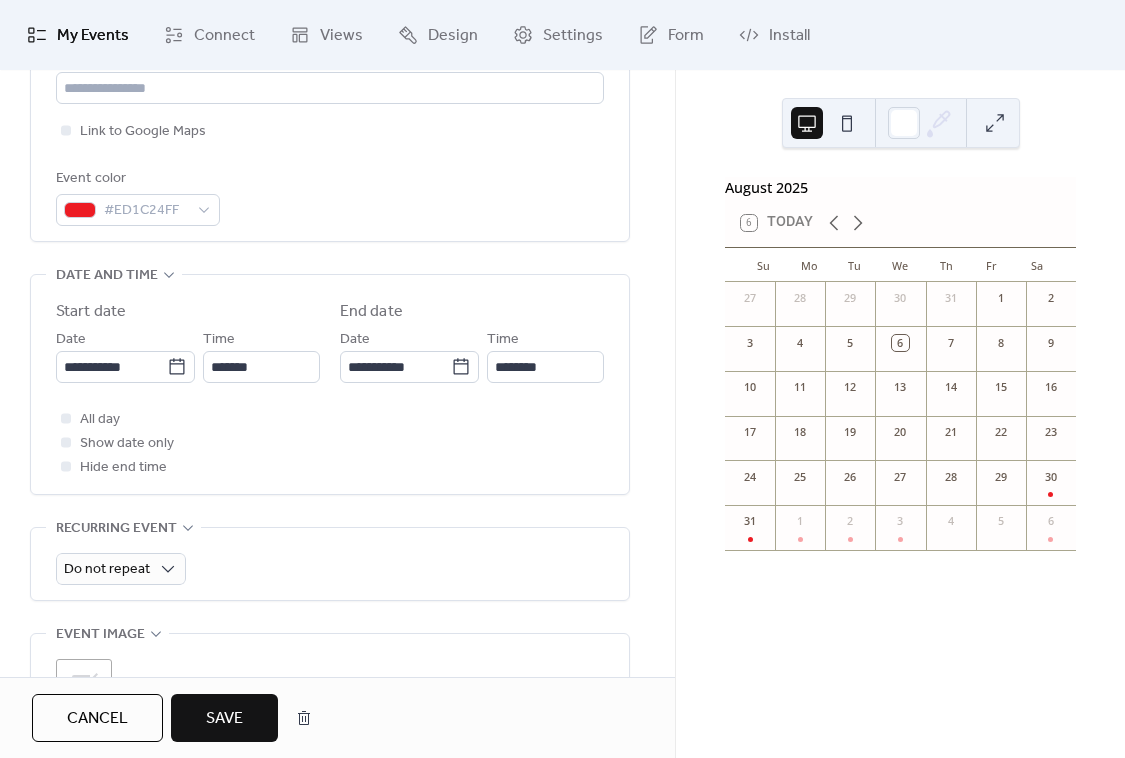 scroll, scrollTop: 789, scrollLeft: 0, axis: vertical 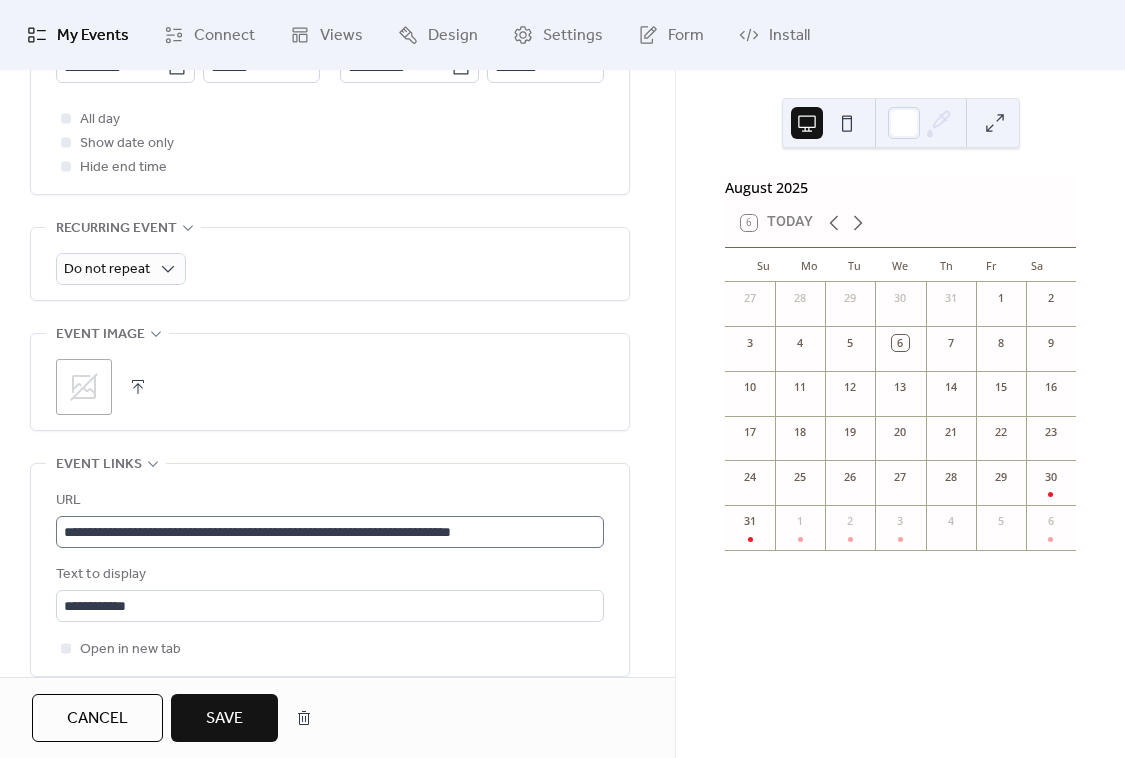 type on "**********" 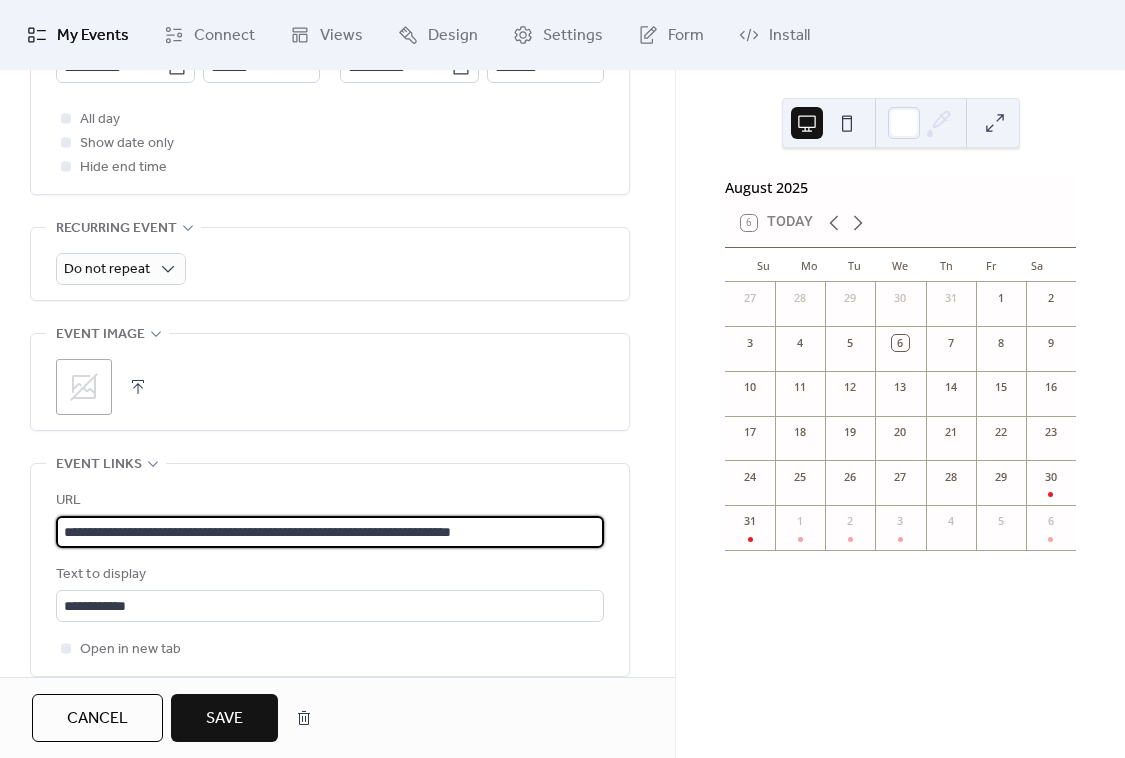 click on "**********" at bounding box center [330, 532] 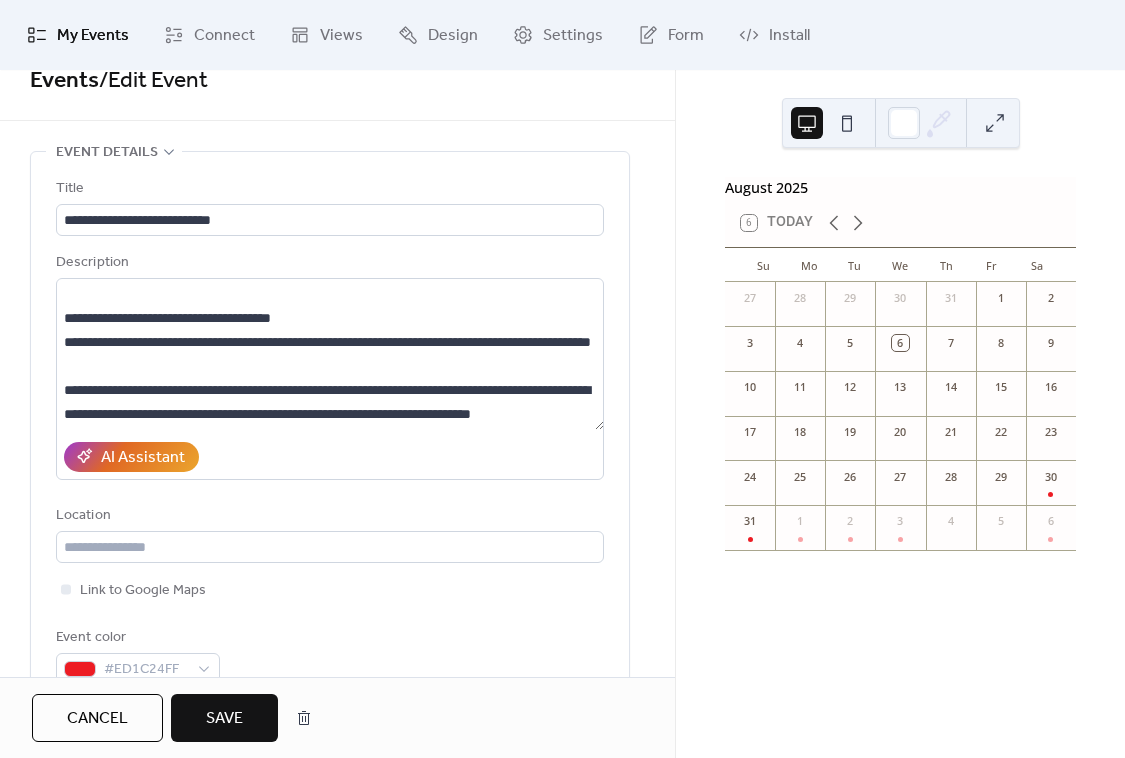 scroll, scrollTop: 0, scrollLeft: 0, axis: both 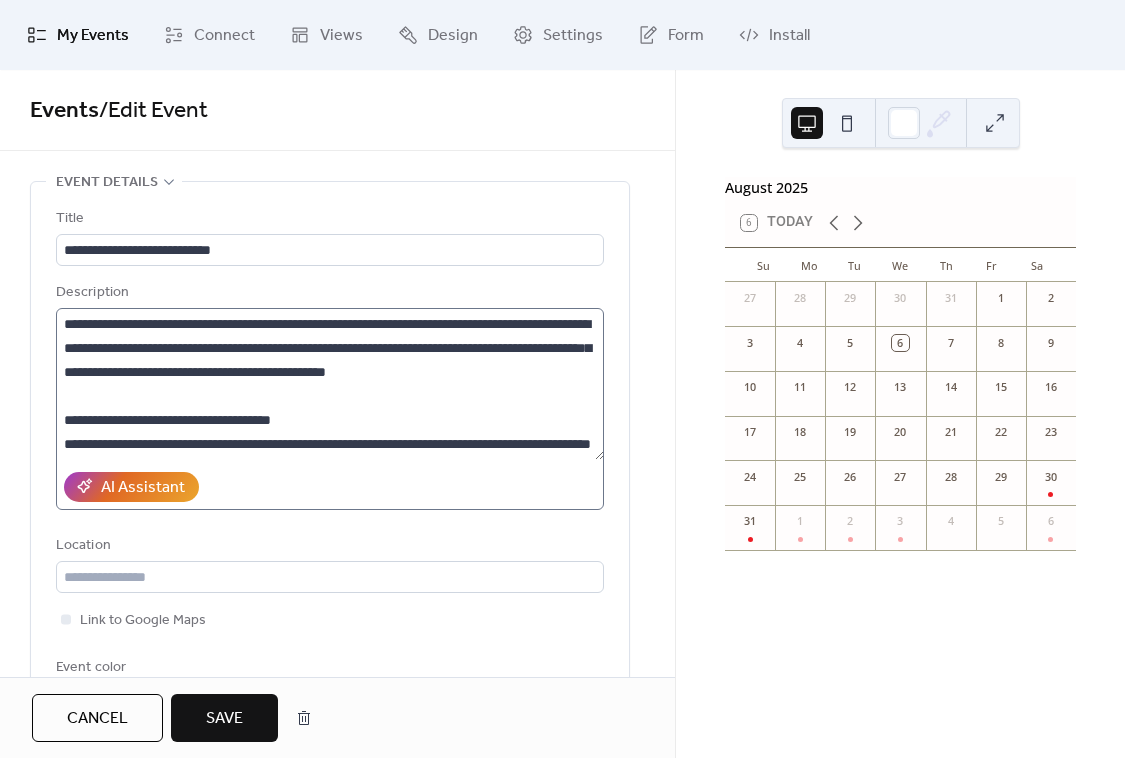 type on "**********" 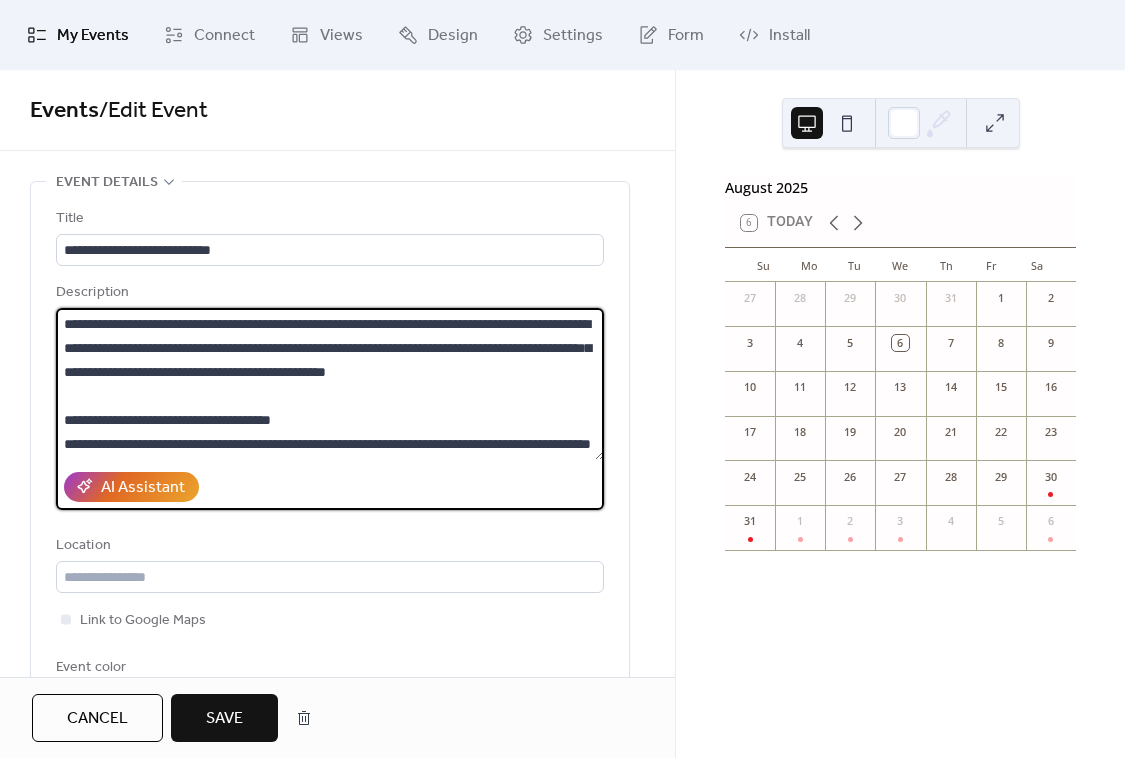 click on "**********" at bounding box center (330, 384) 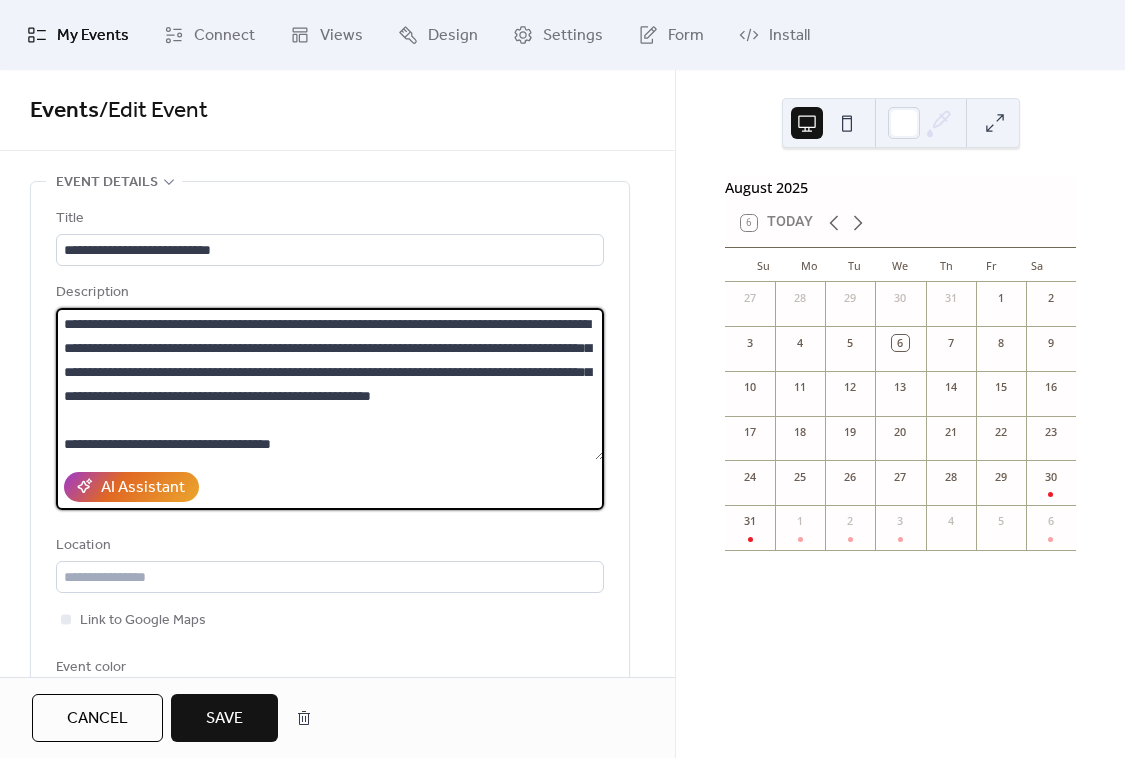 click on "**********" at bounding box center [330, 384] 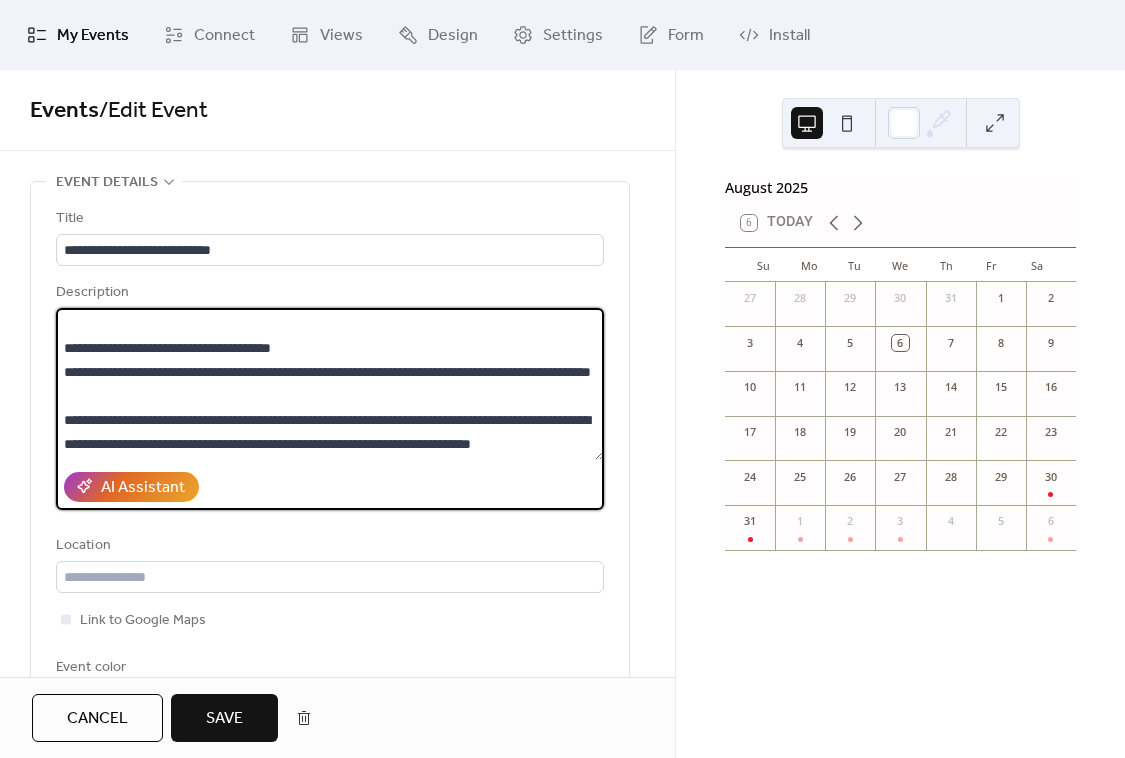 scroll, scrollTop: 189, scrollLeft: 0, axis: vertical 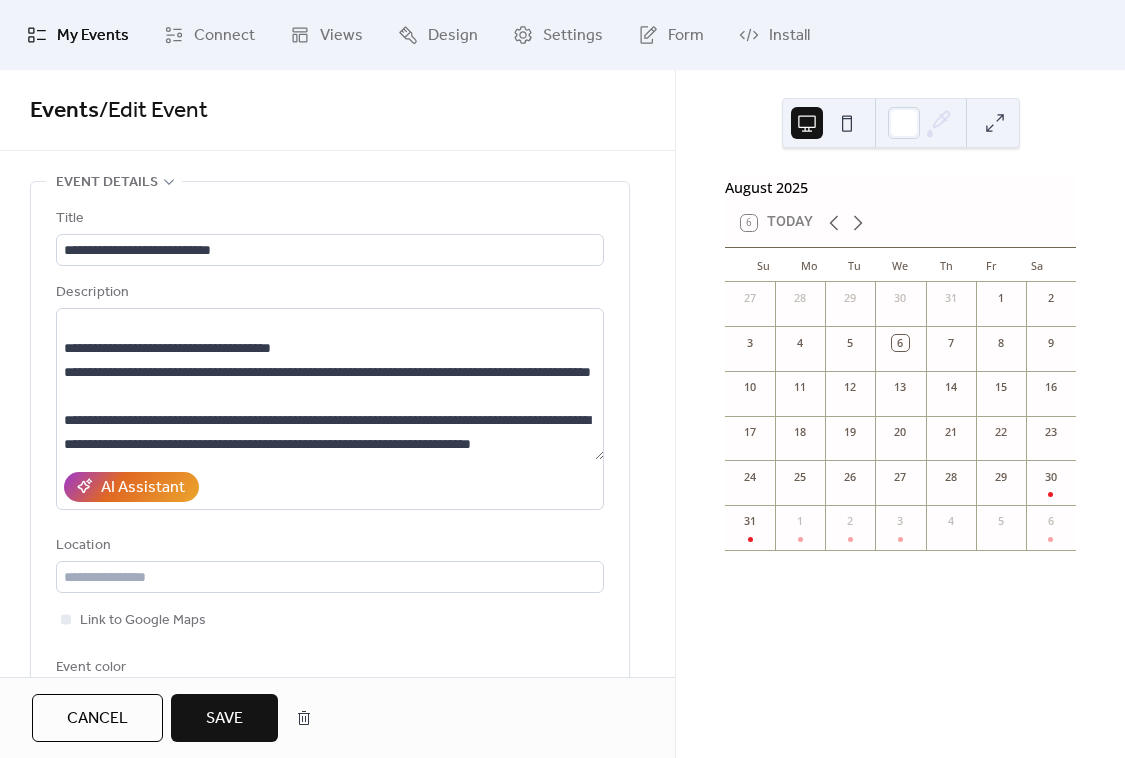 click on "Save" at bounding box center [224, 719] 